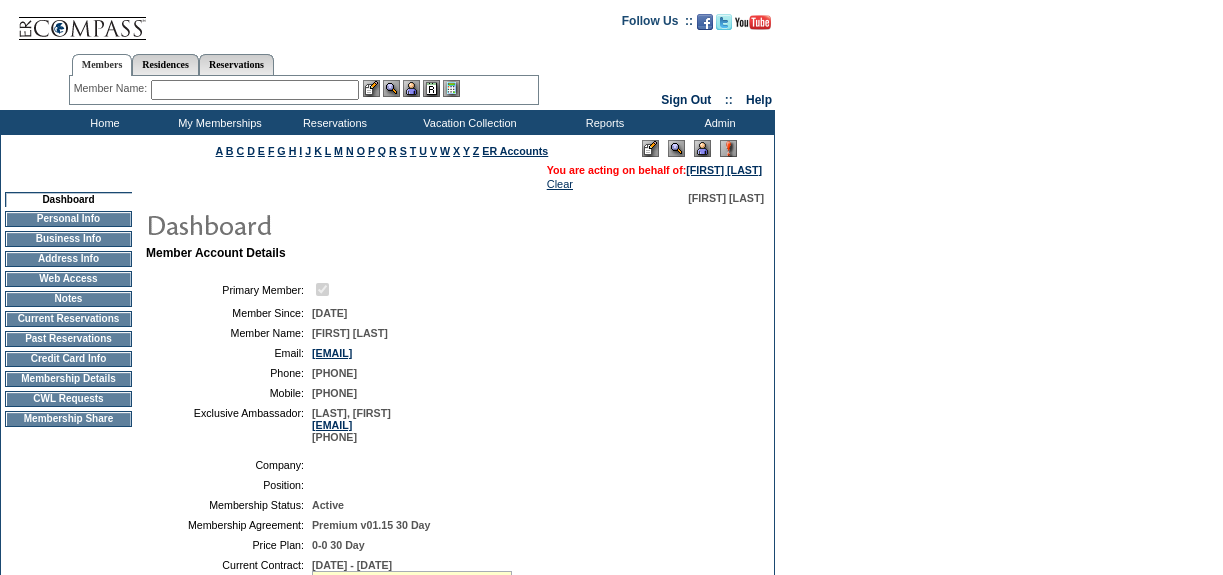 scroll, scrollTop: 0, scrollLeft: 0, axis: both 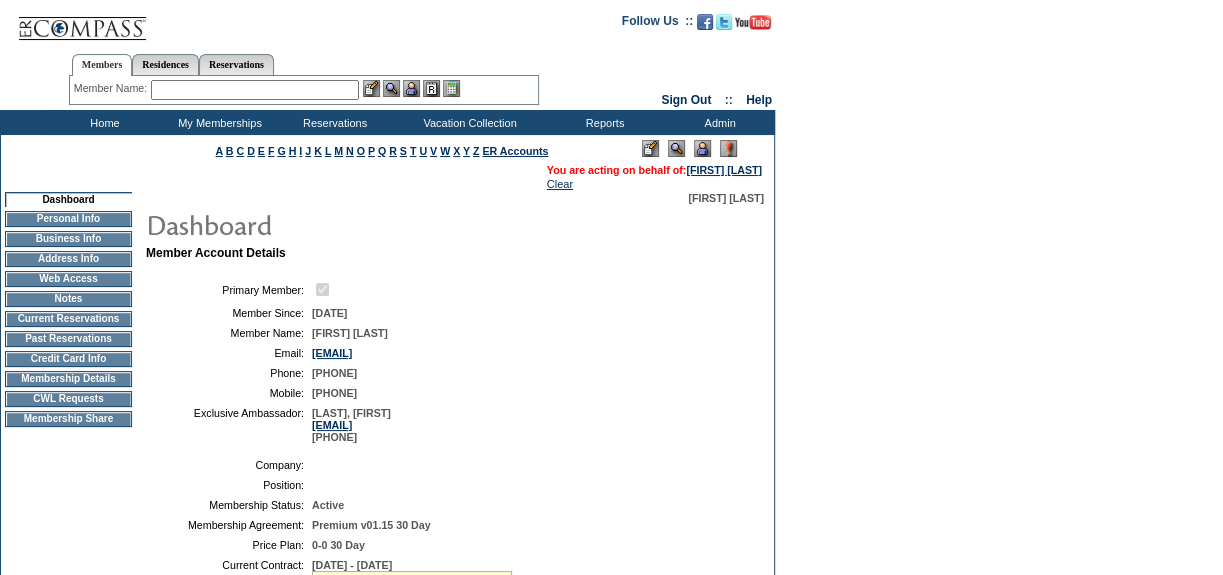 click on "CWL Requests" at bounding box center [68, 399] 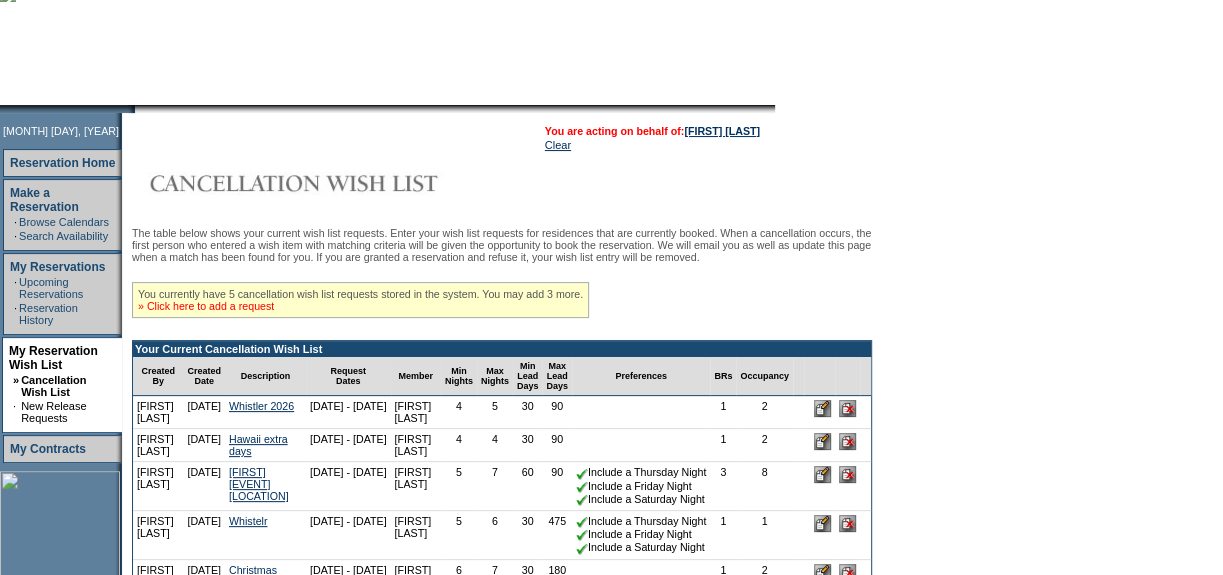 scroll, scrollTop: 181, scrollLeft: 0, axis: vertical 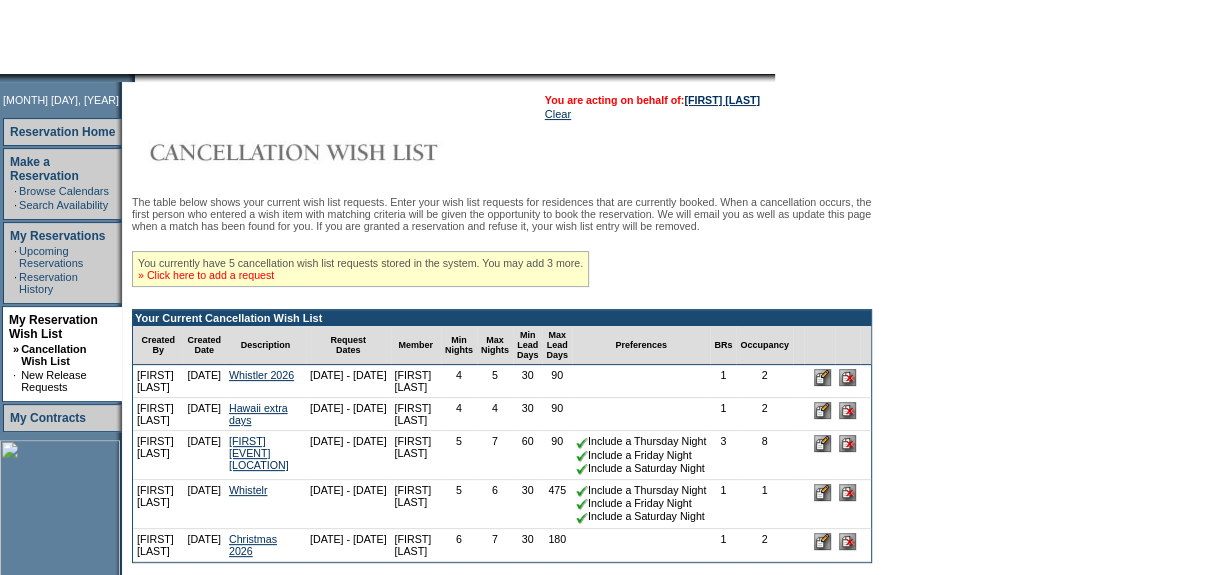click on "» Click here to add a request" at bounding box center (206, 275) 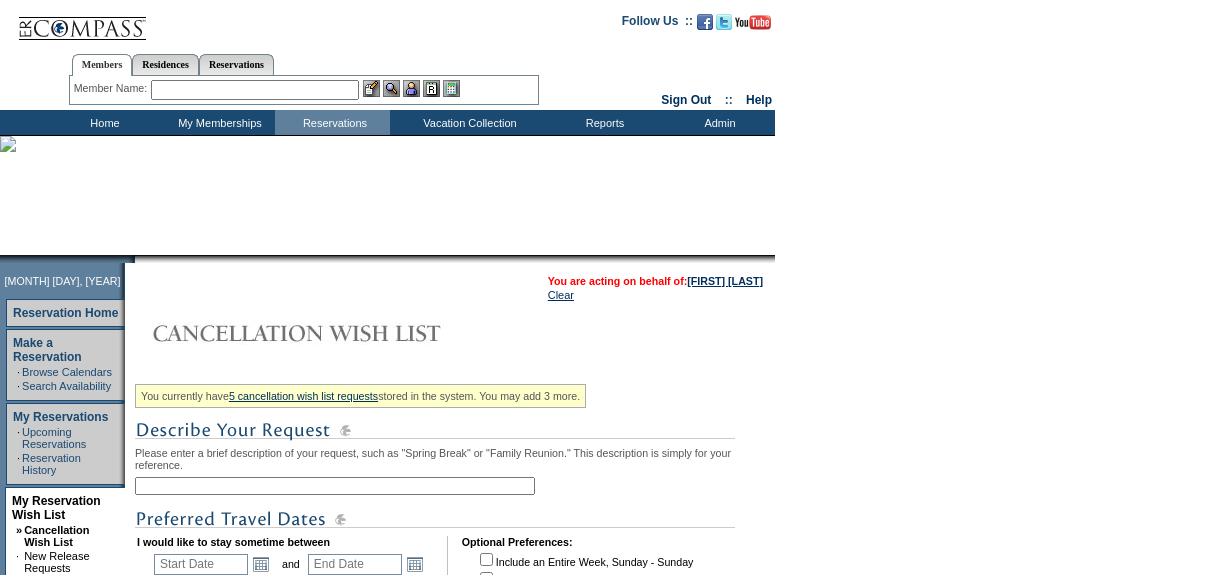 scroll, scrollTop: 0, scrollLeft: 0, axis: both 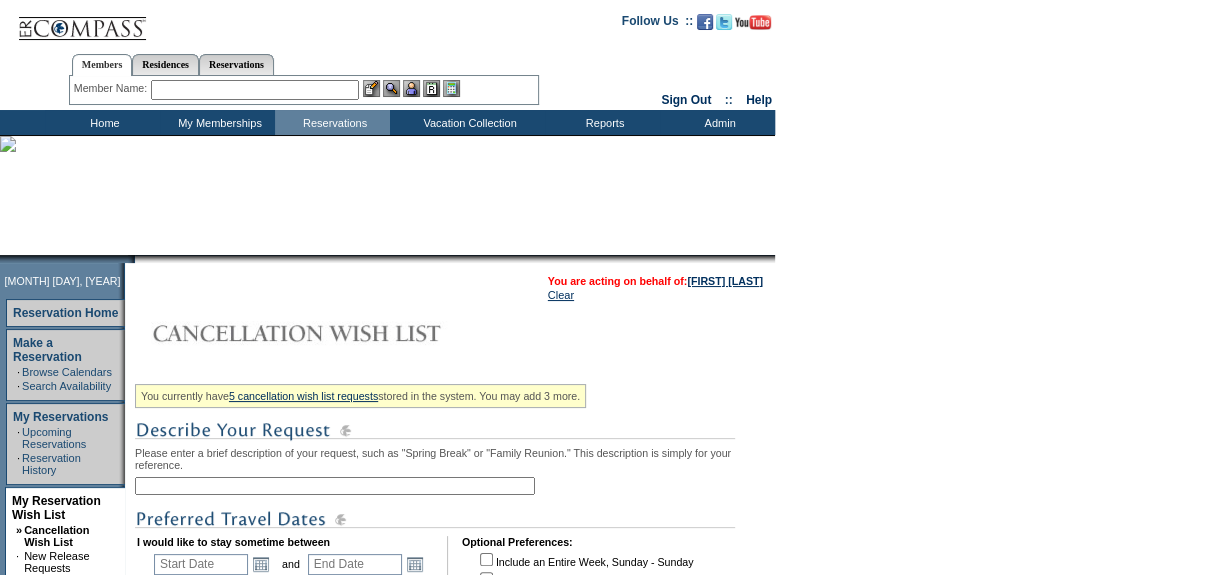 click at bounding box center [335, 486] 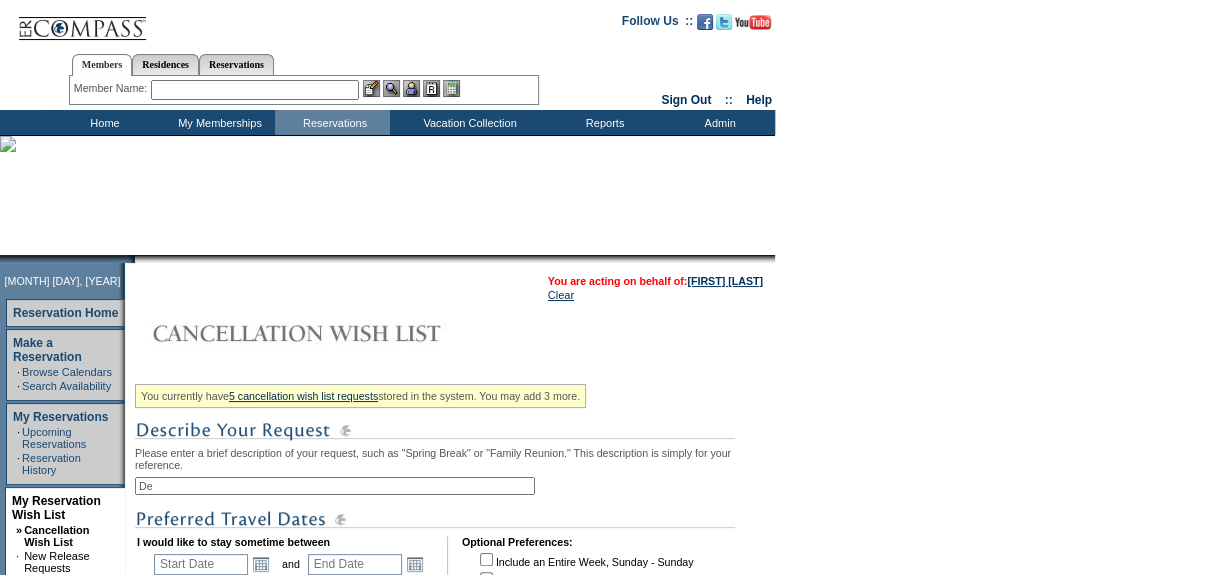 type on "D" 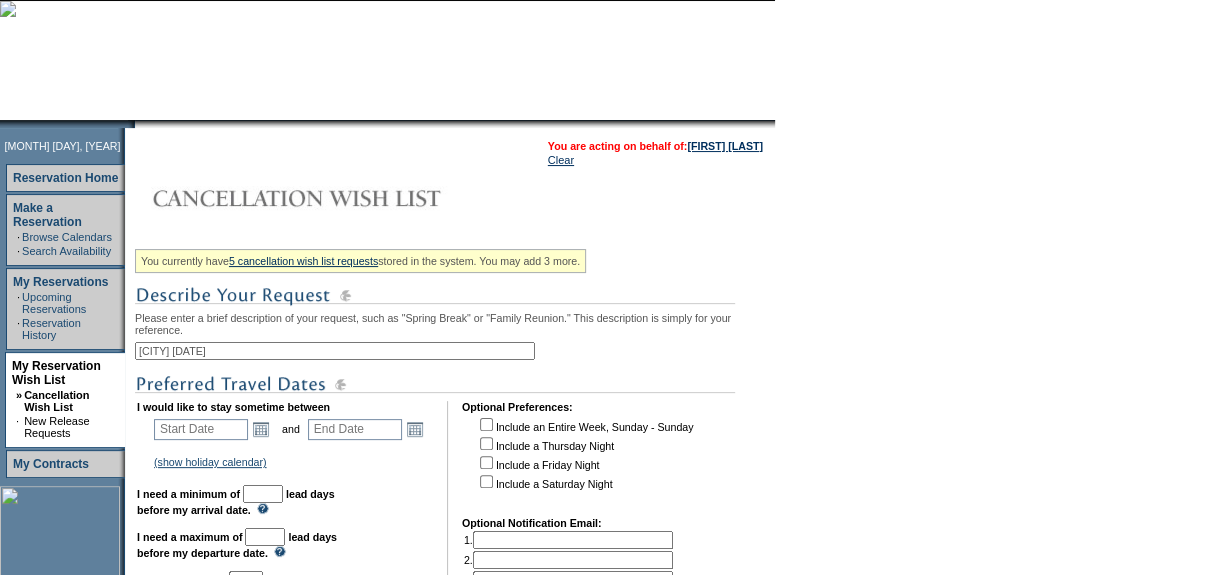 scroll, scrollTop: 181, scrollLeft: 0, axis: vertical 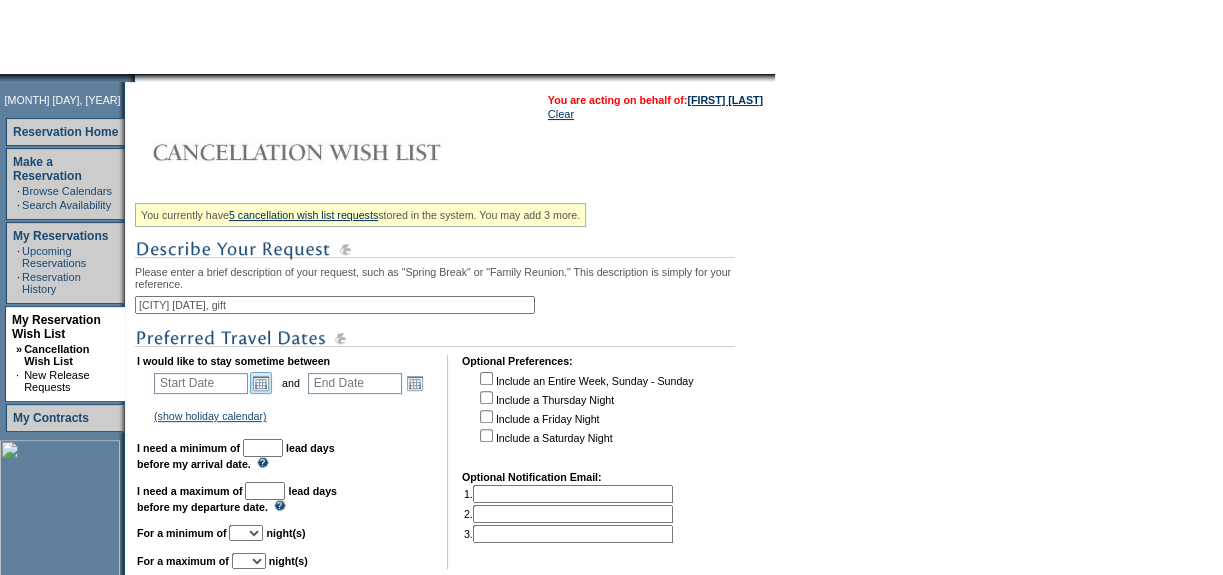type on "NYC 12/4-7, gift" 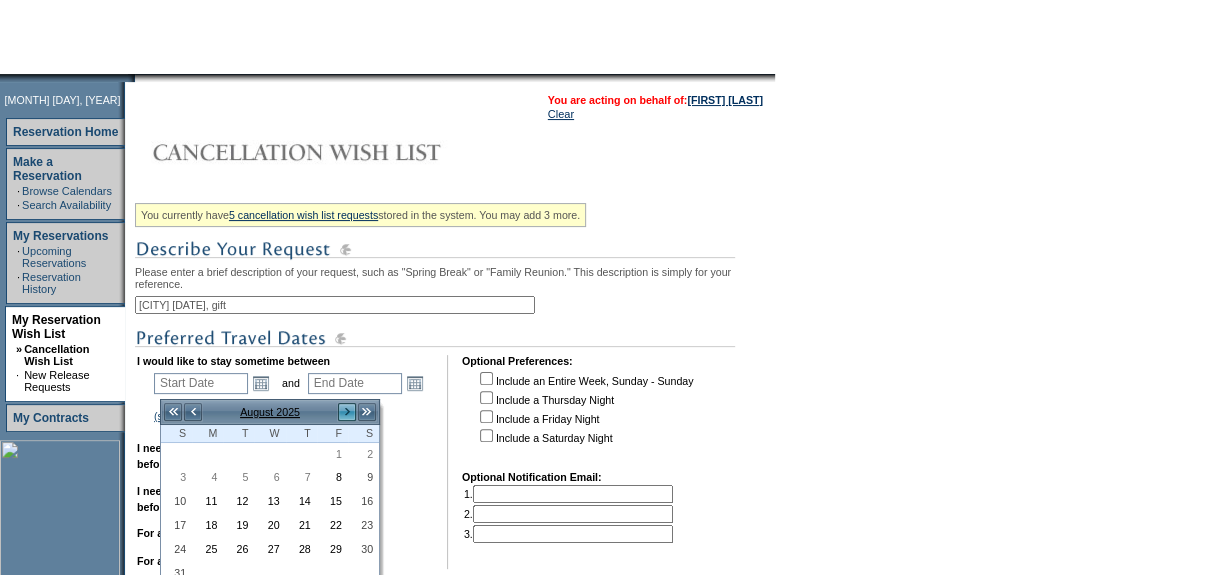 click on ">" at bounding box center [347, 412] 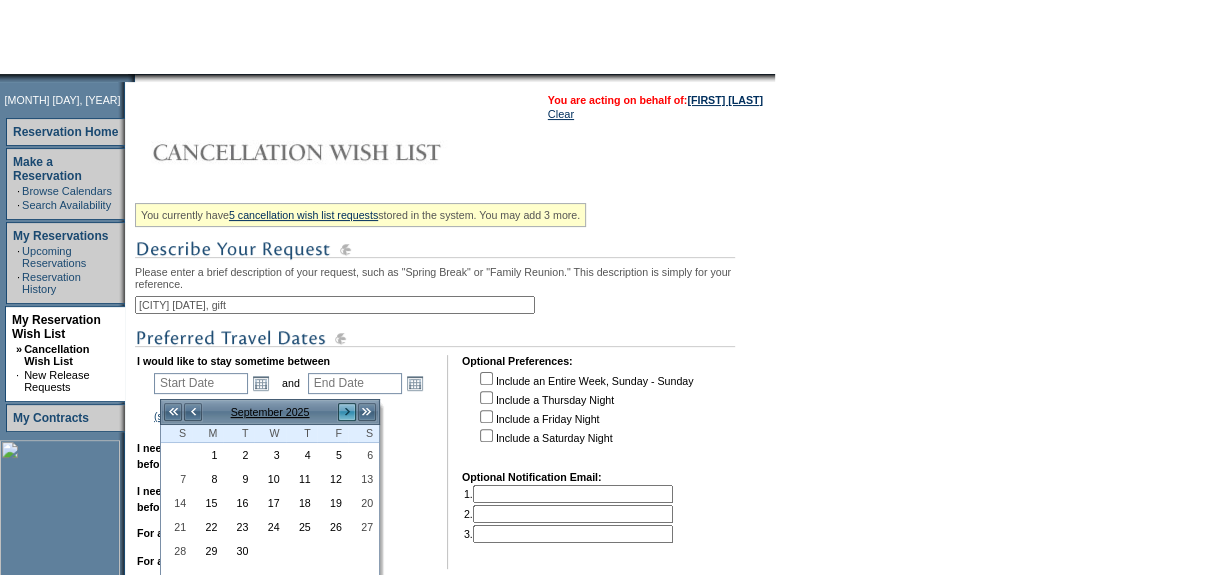click on ">" at bounding box center [347, 412] 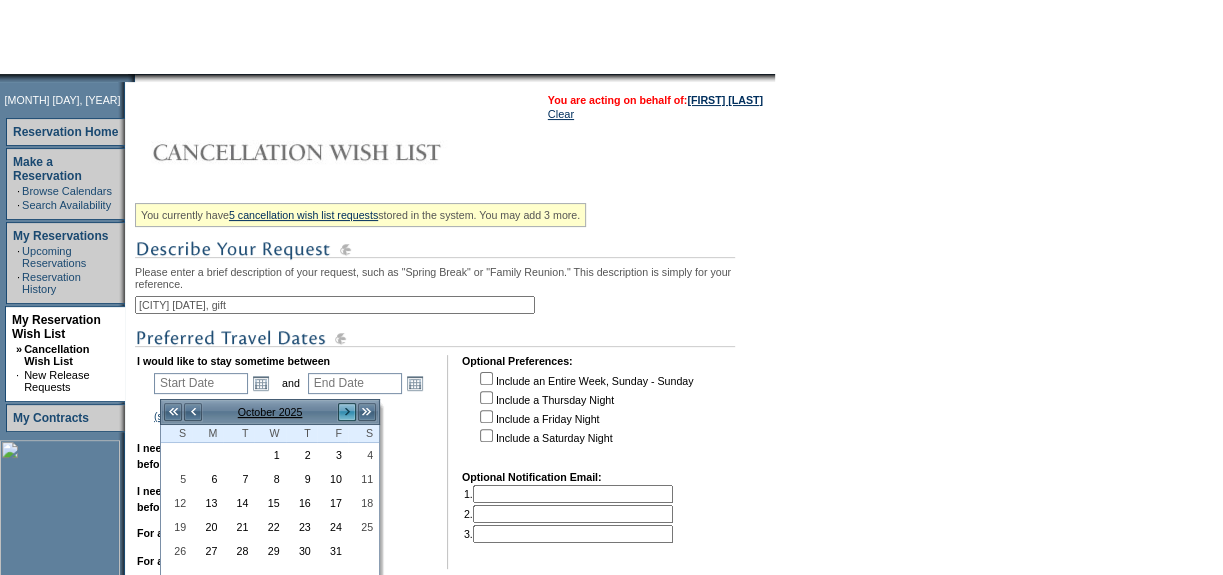 click on ">" at bounding box center (347, 412) 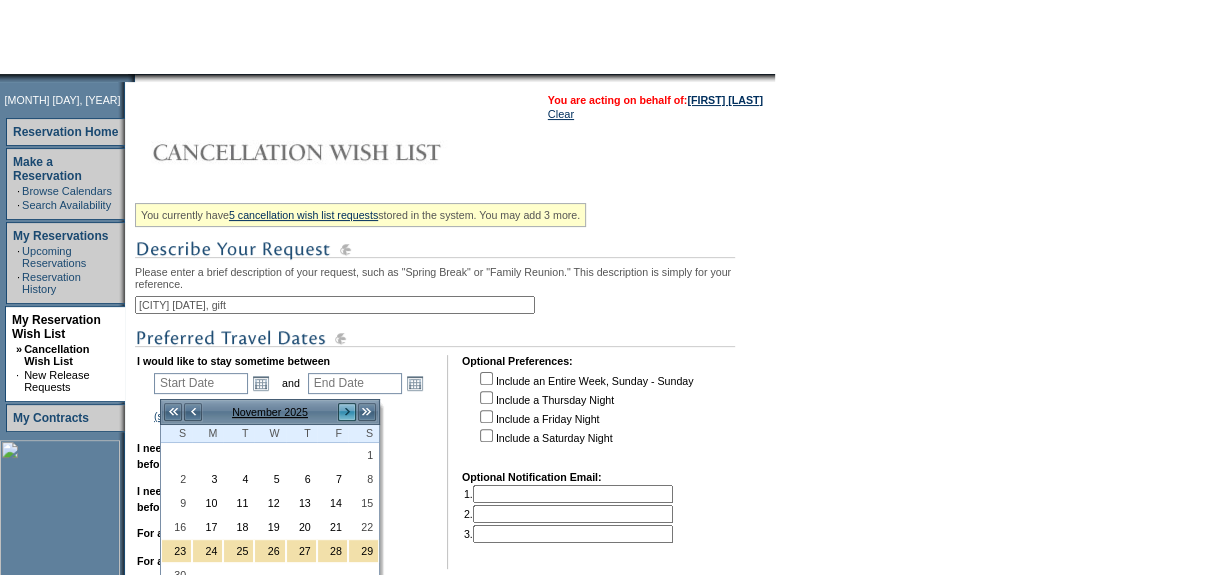 click on ">" at bounding box center (347, 412) 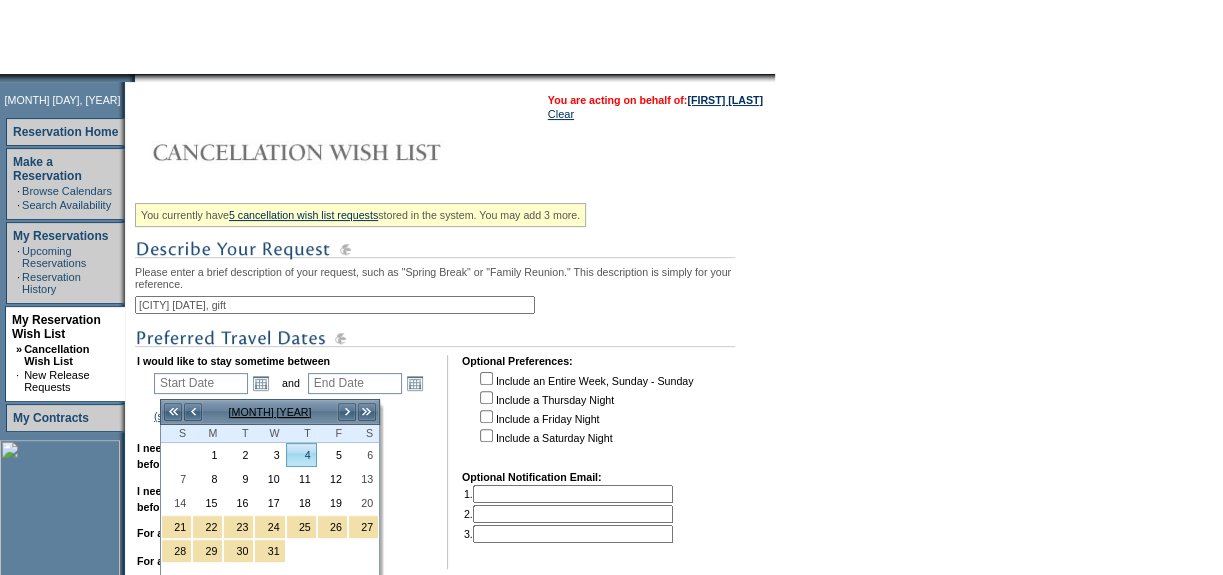 click on "4" at bounding box center [301, 455] 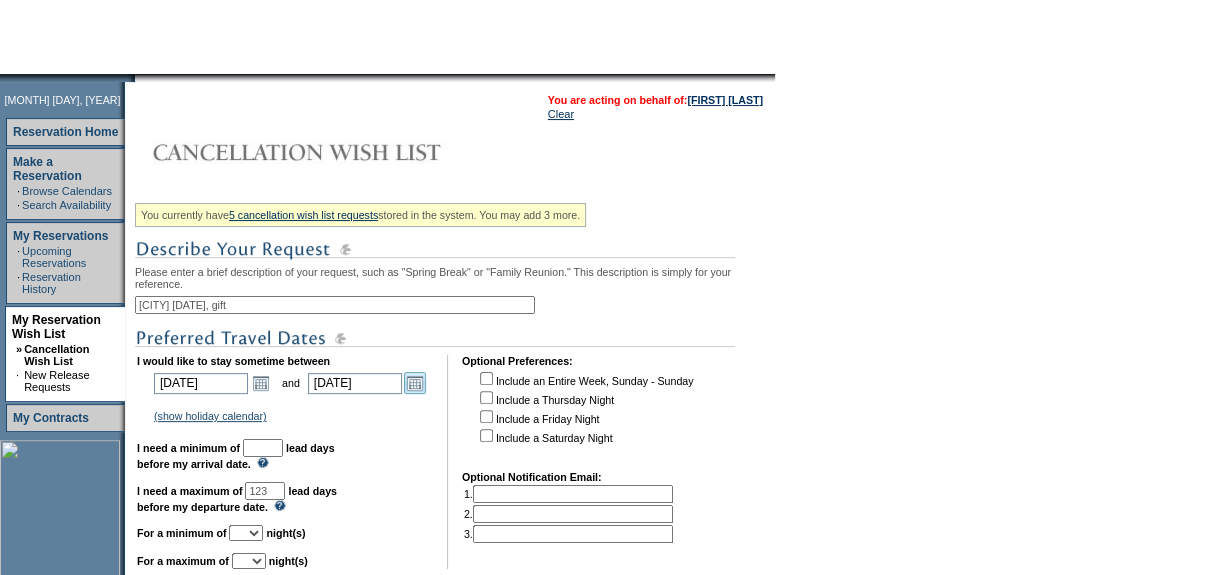 click on "Open the calendar popup." at bounding box center [415, 383] 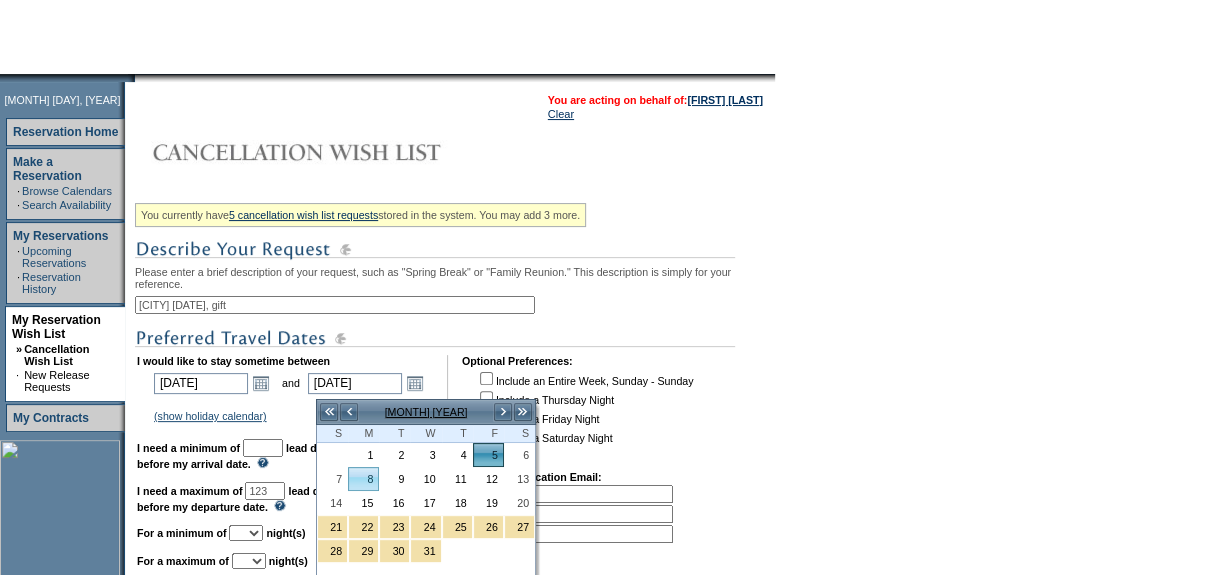 click on "8" at bounding box center [363, 479] 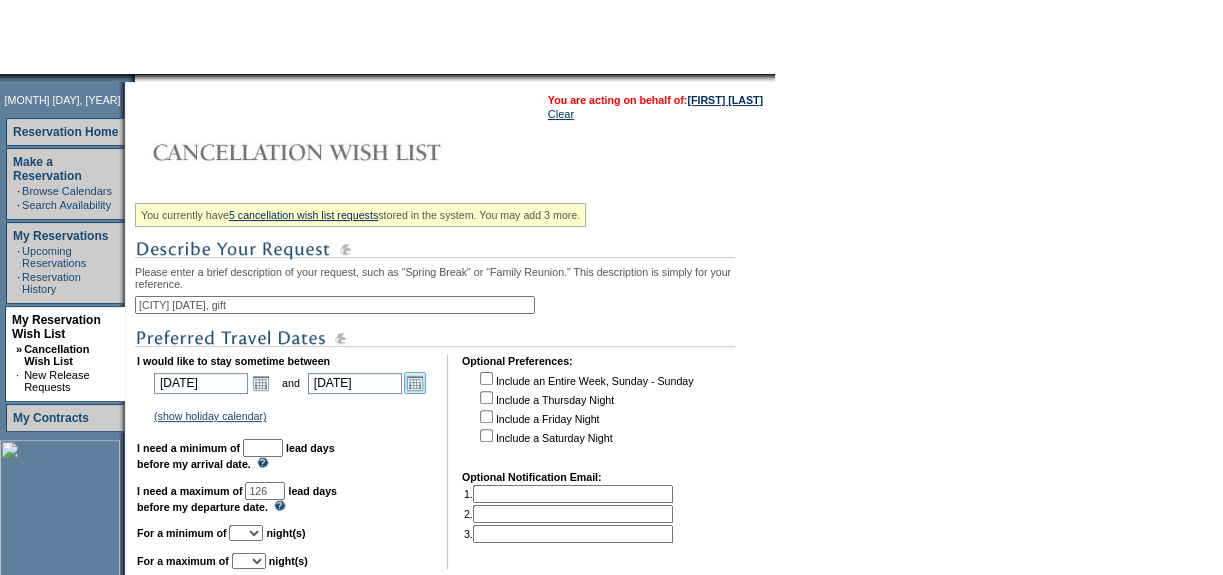 click on "Open the calendar popup." at bounding box center [415, 383] 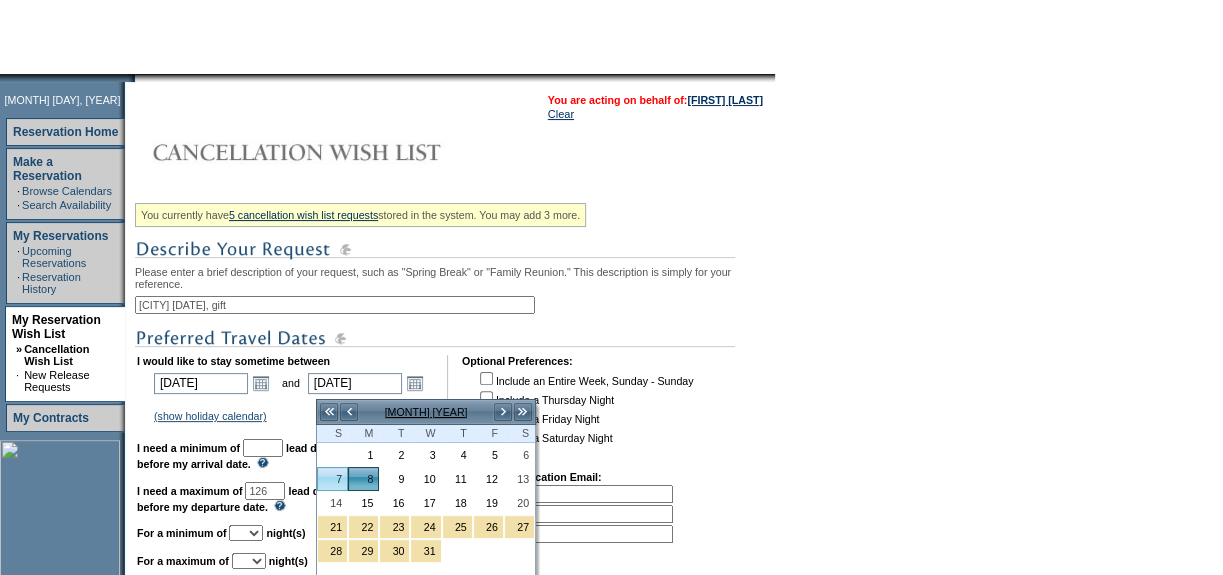 click on "7" at bounding box center [332, 479] 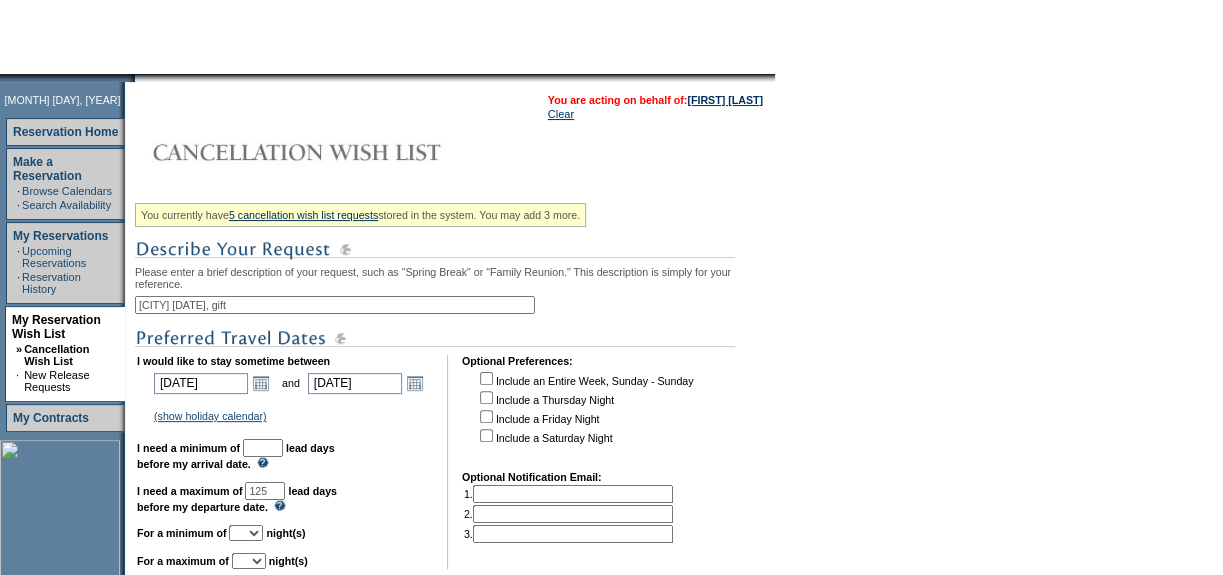 click at bounding box center (263, 448) 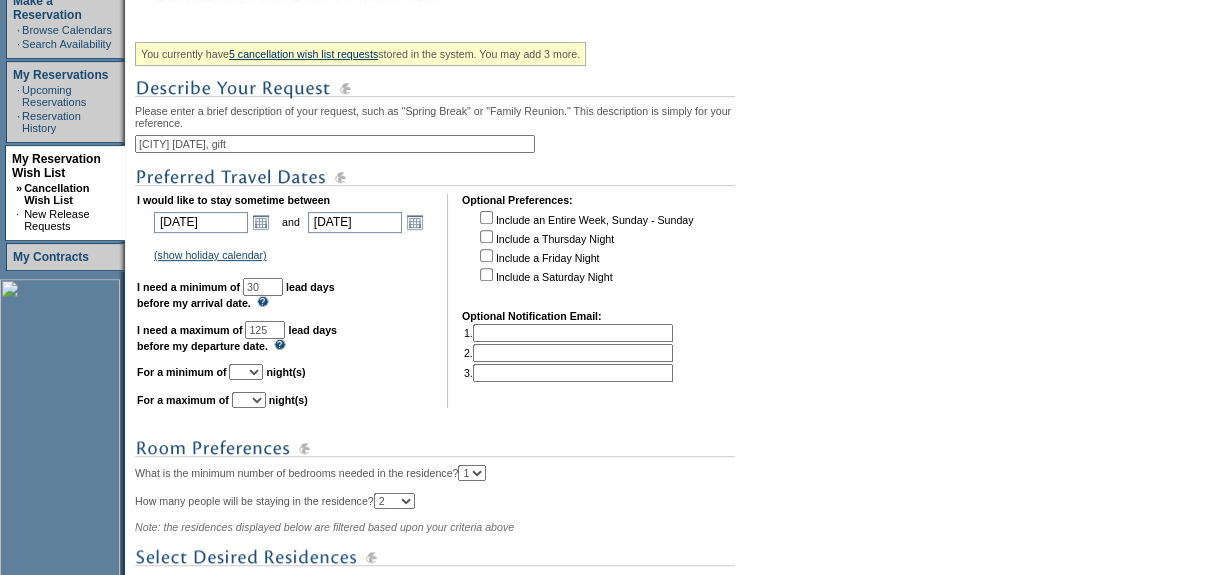 scroll, scrollTop: 363, scrollLeft: 0, axis: vertical 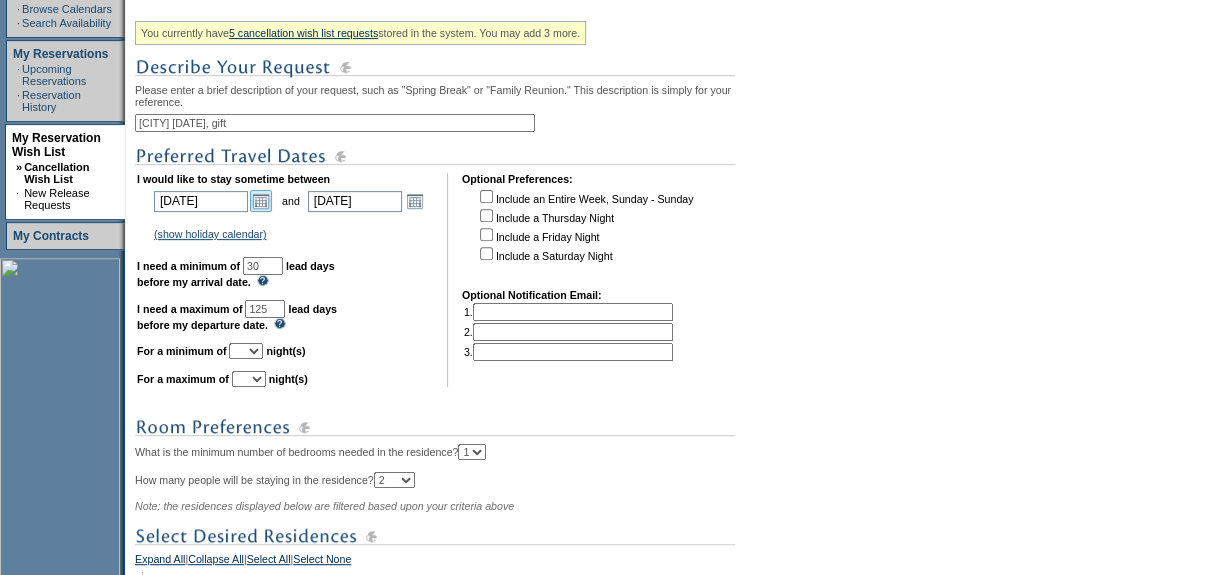 click on "Open the calendar popup." at bounding box center [261, 201] 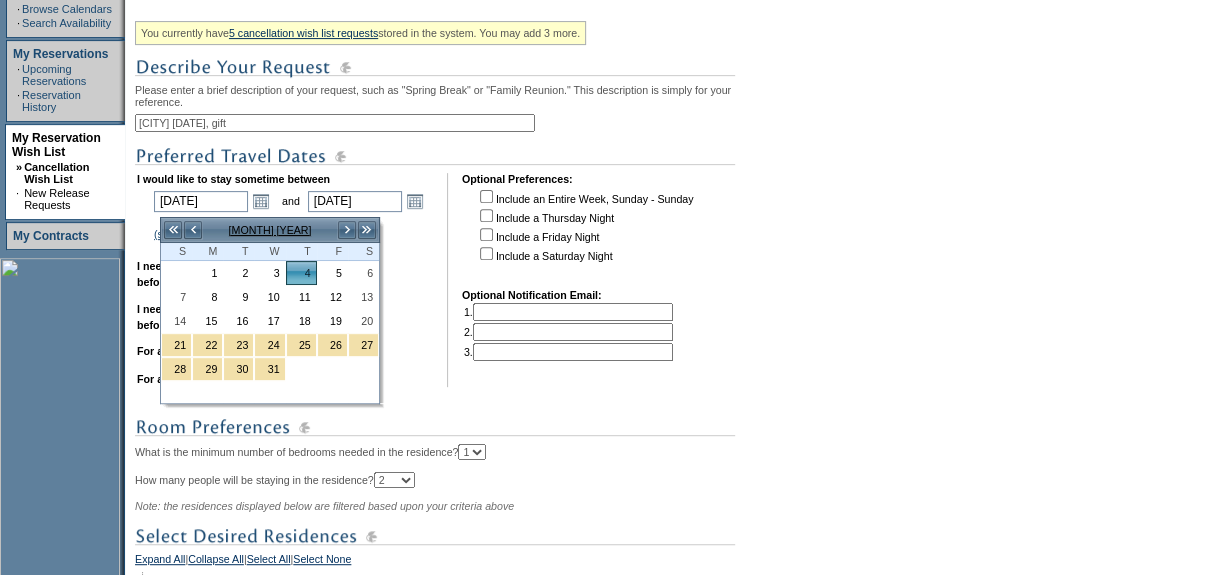 click at bounding box center (435, 427) 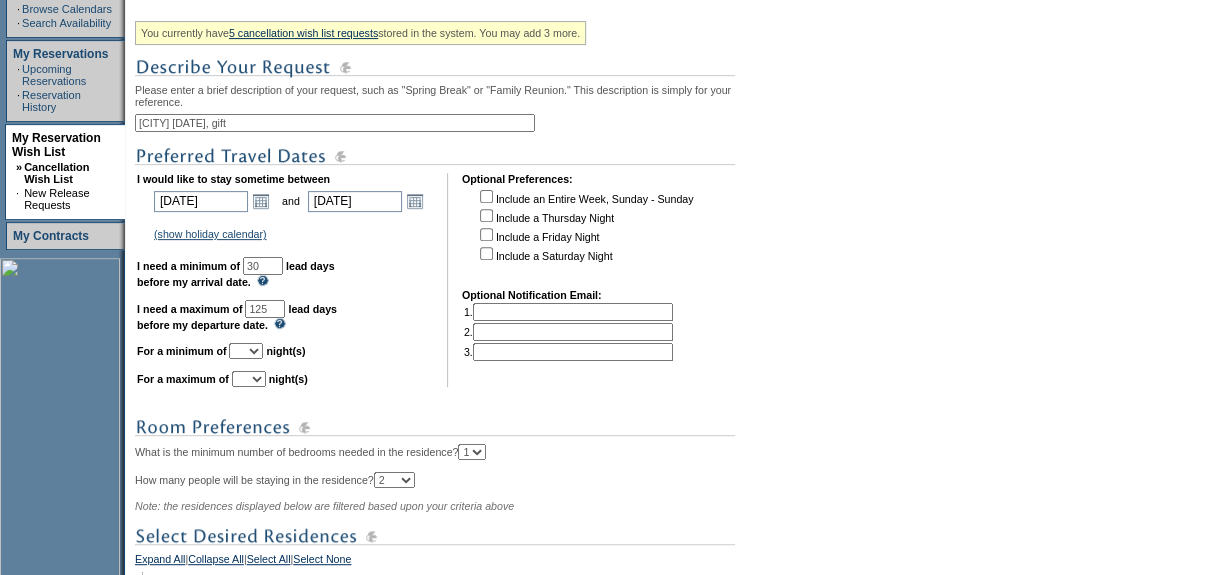 click on "1
2
3
4
5
6
7
8
9
10
11
12
13
14" at bounding box center (246, 351) 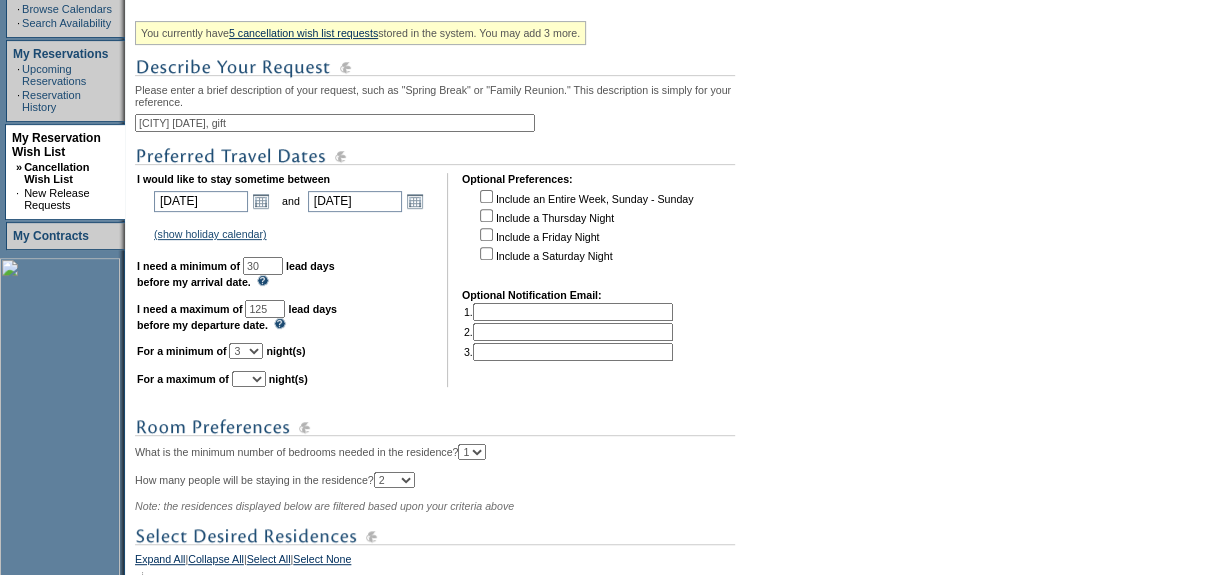 click on "1
2
3
4
5
6
7
8
9
10
11
12
13
14" at bounding box center (246, 351) 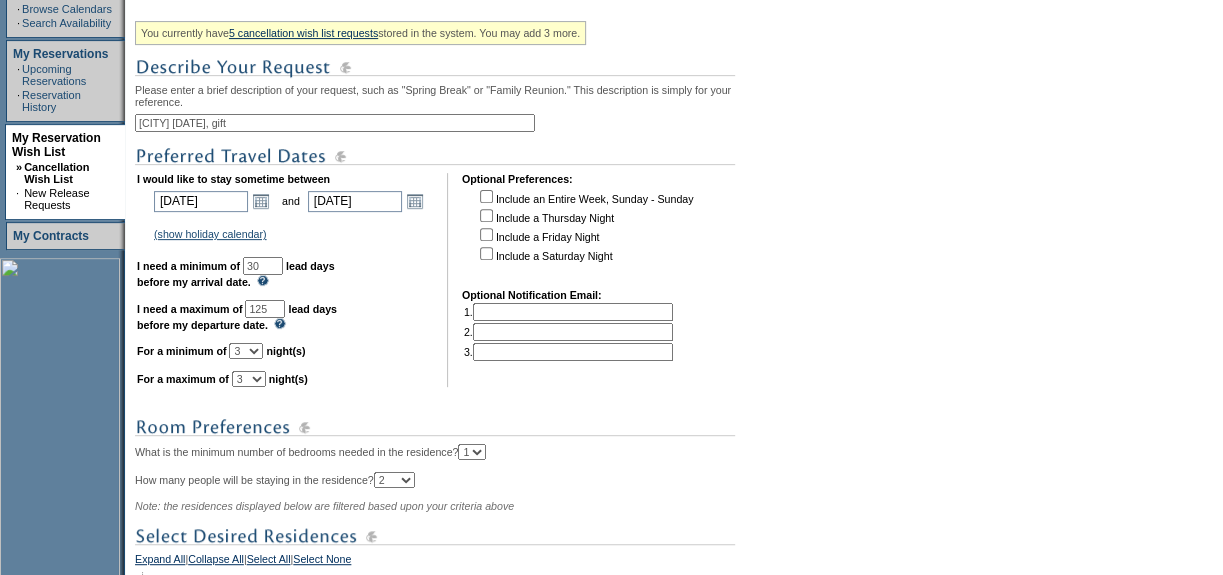click on "1
2
3
4
5
6
7
8
9
10
11
12
13
14" at bounding box center (249, 379) 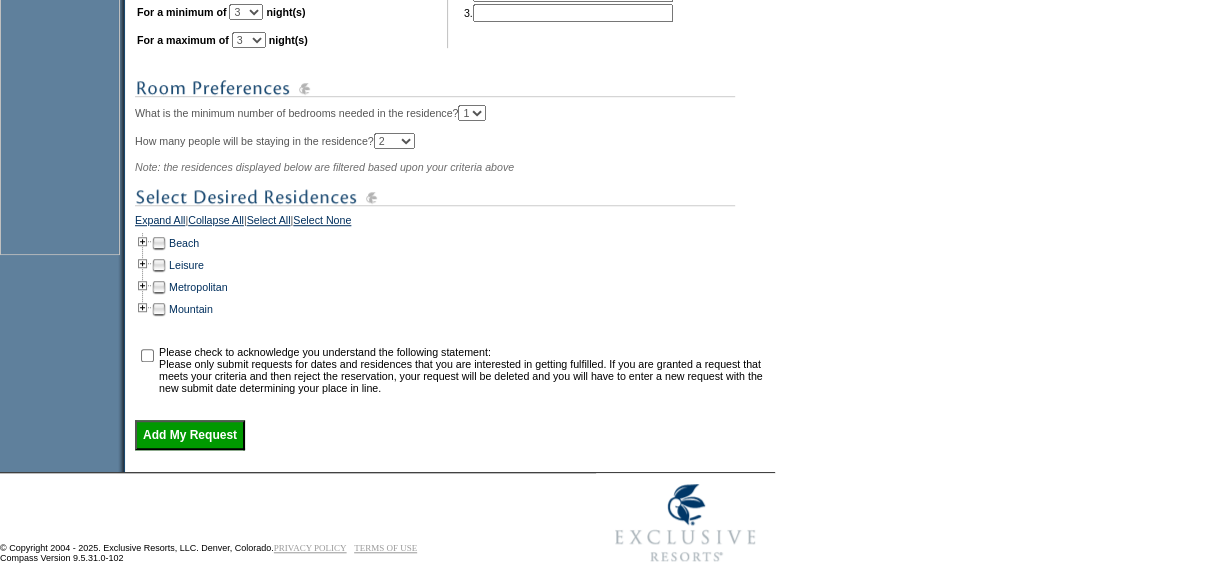 scroll, scrollTop: 727, scrollLeft: 0, axis: vertical 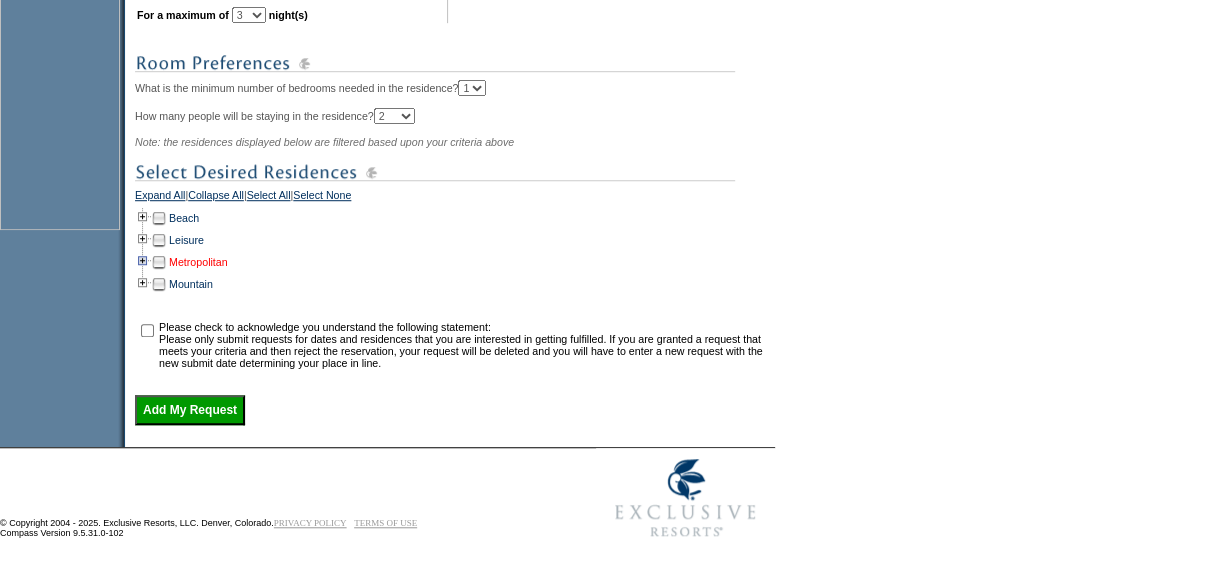 click on "Metropolitan" at bounding box center [198, 262] 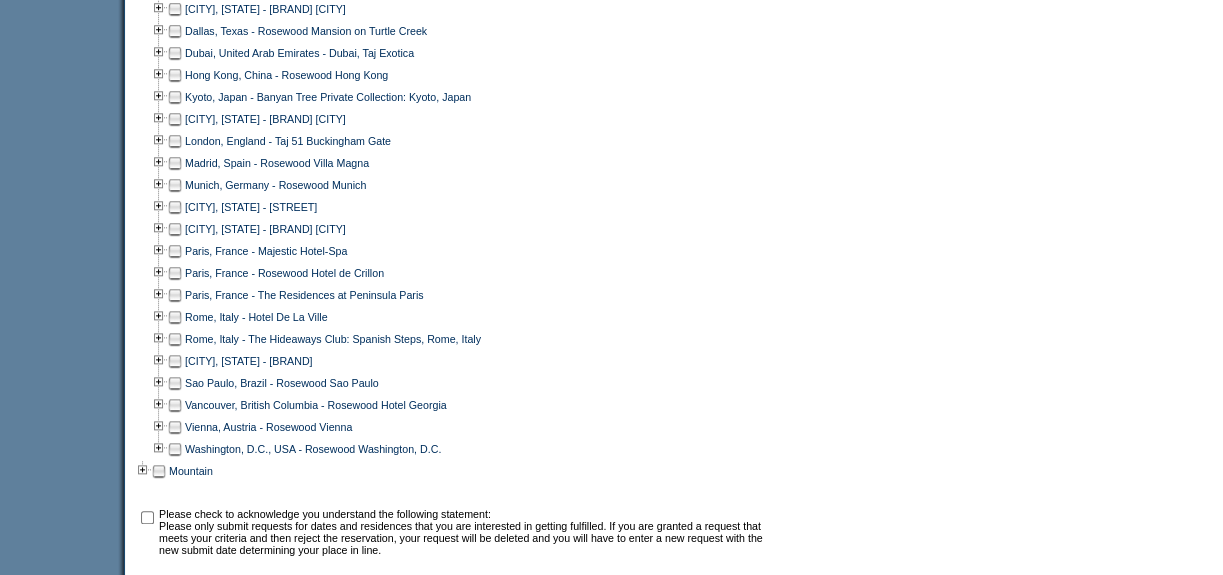 scroll, scrollTop: 1090, scrollLeft: 0, axis: vertical 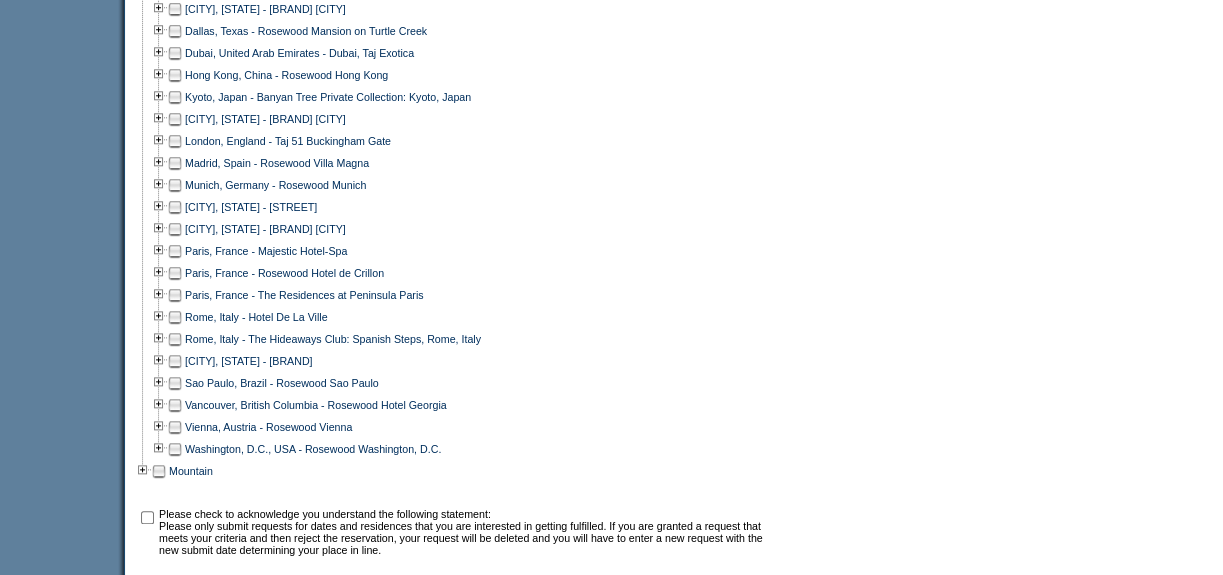 click at bounding box center (175, 207) 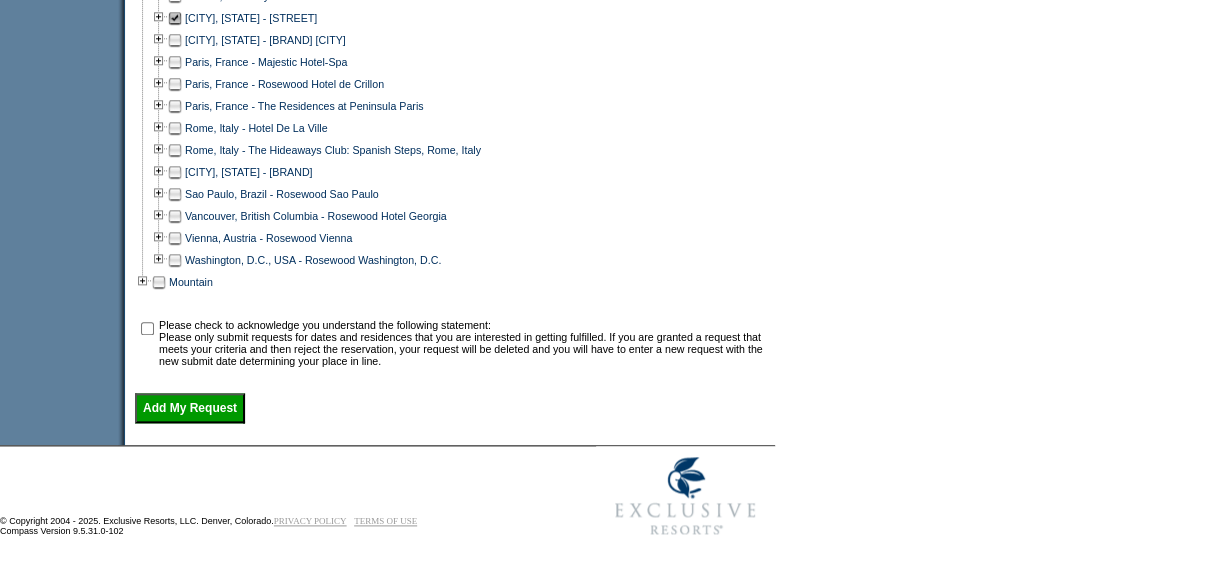 scroll, scrollTop: 1298, scrollLeft: 0, axis: vertical 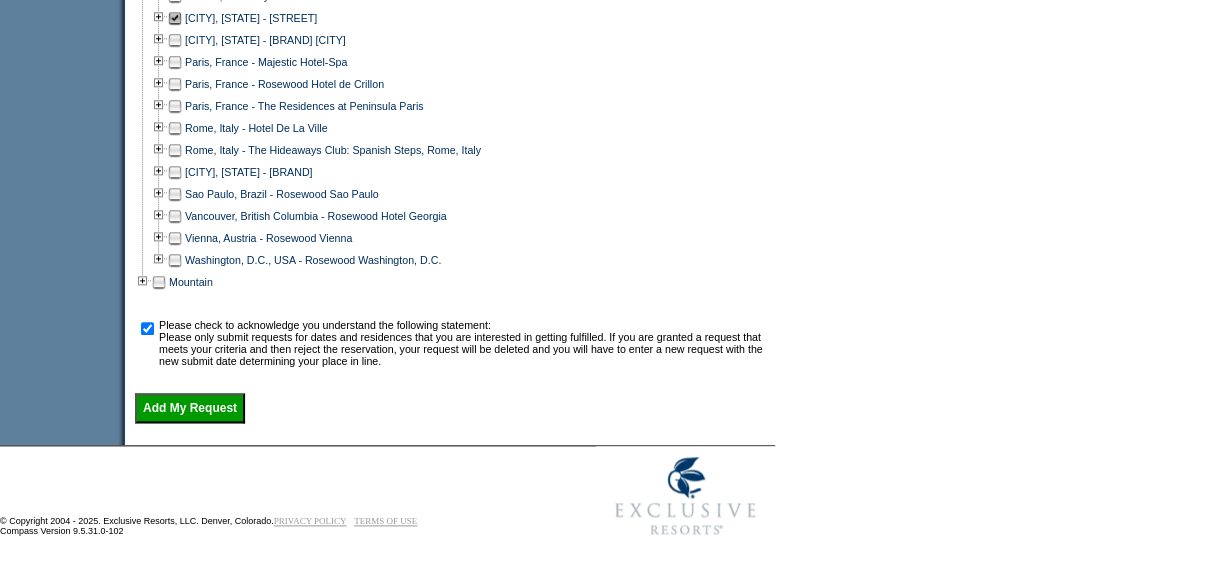 click on "Add My Request" at bounding box center [190, 408] 